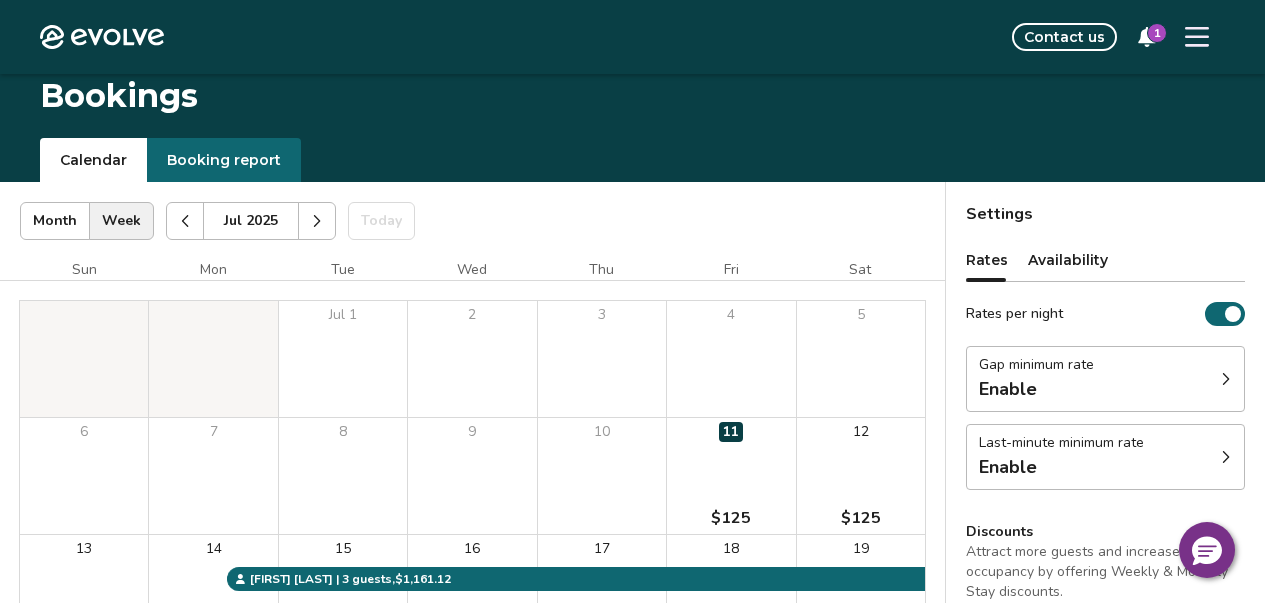 scroll, scrollTop: 400, scrollLeft: 0, axis: vertical 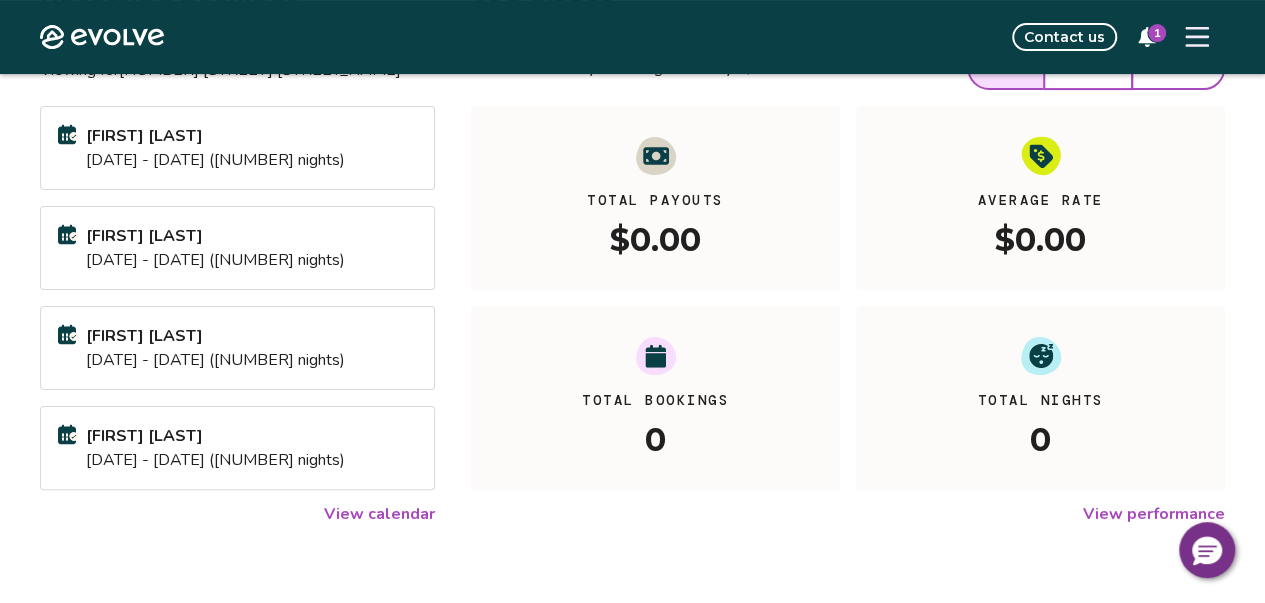 click on "[DATE] - [DATE] ([NUMBER] nights)" at bounding box center (215, 360) 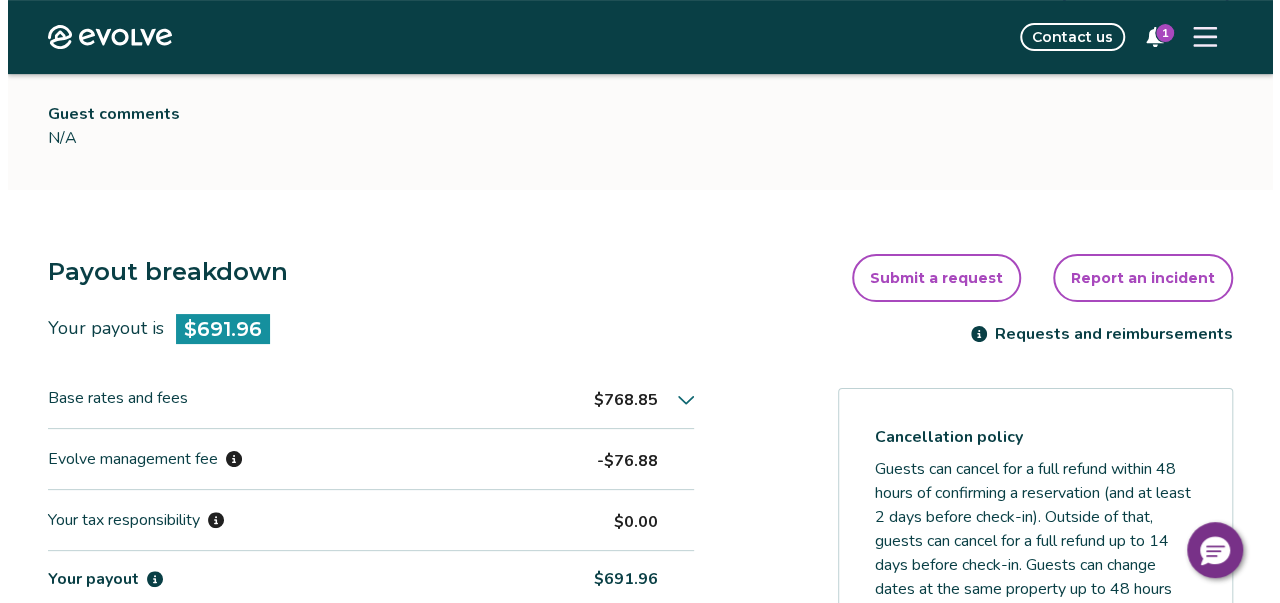 scroll, scrollTop: 400, scrollLeft: 0, axis: vertical 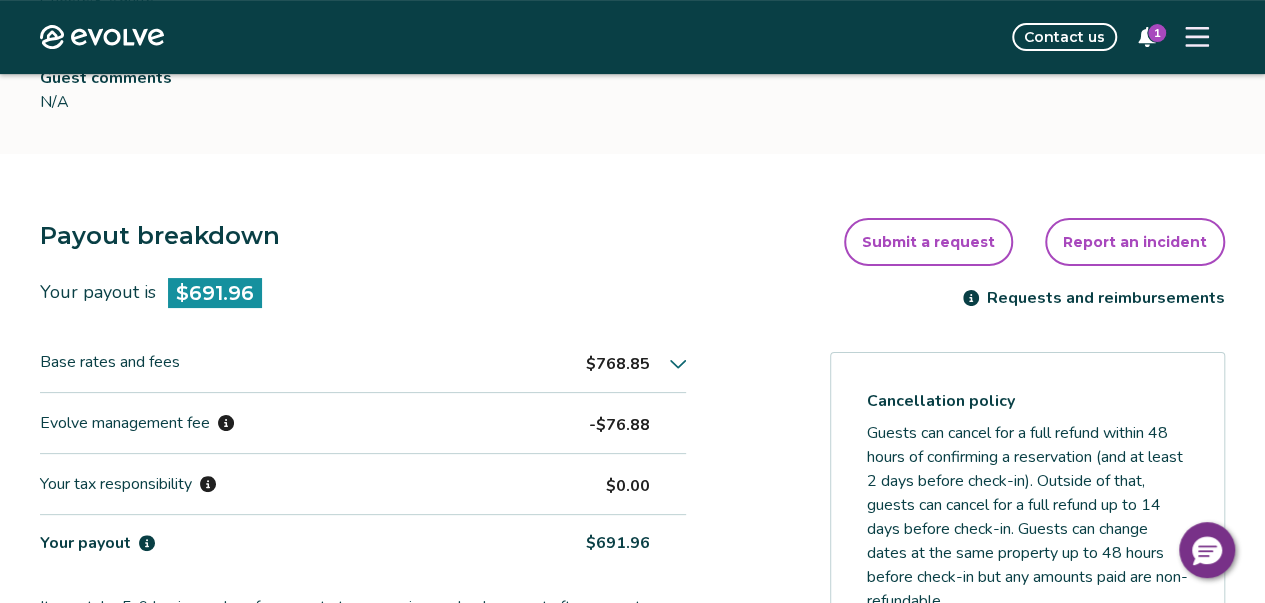 click 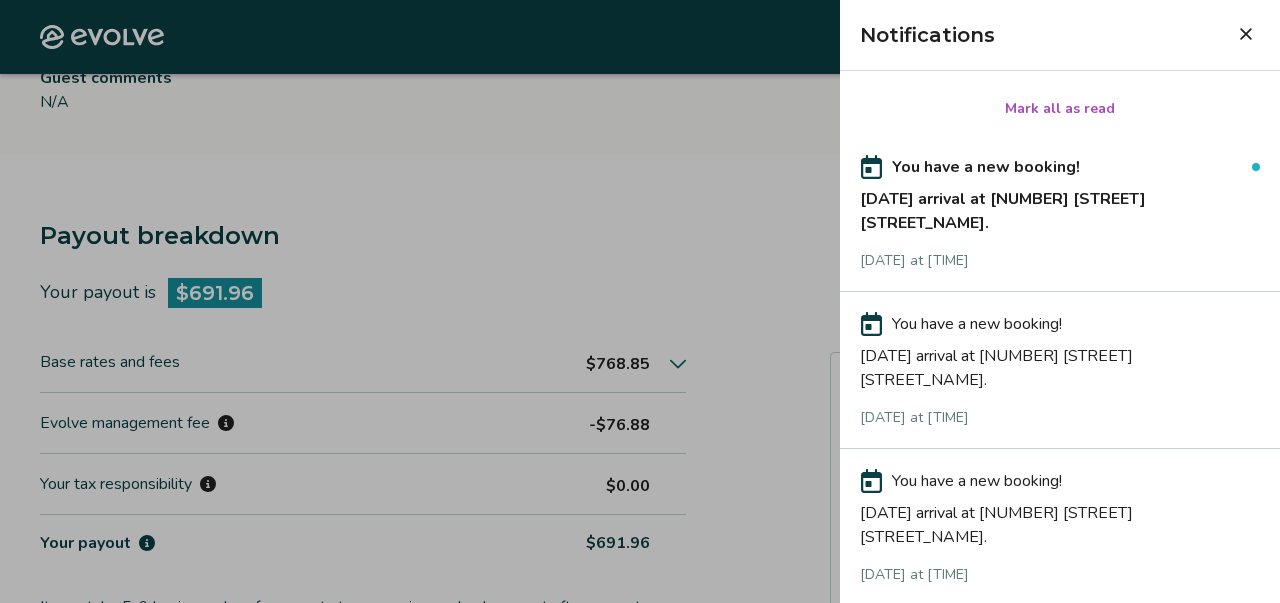 scroll, scrollTop: 81, scrollLeft: 0, axis: vertical 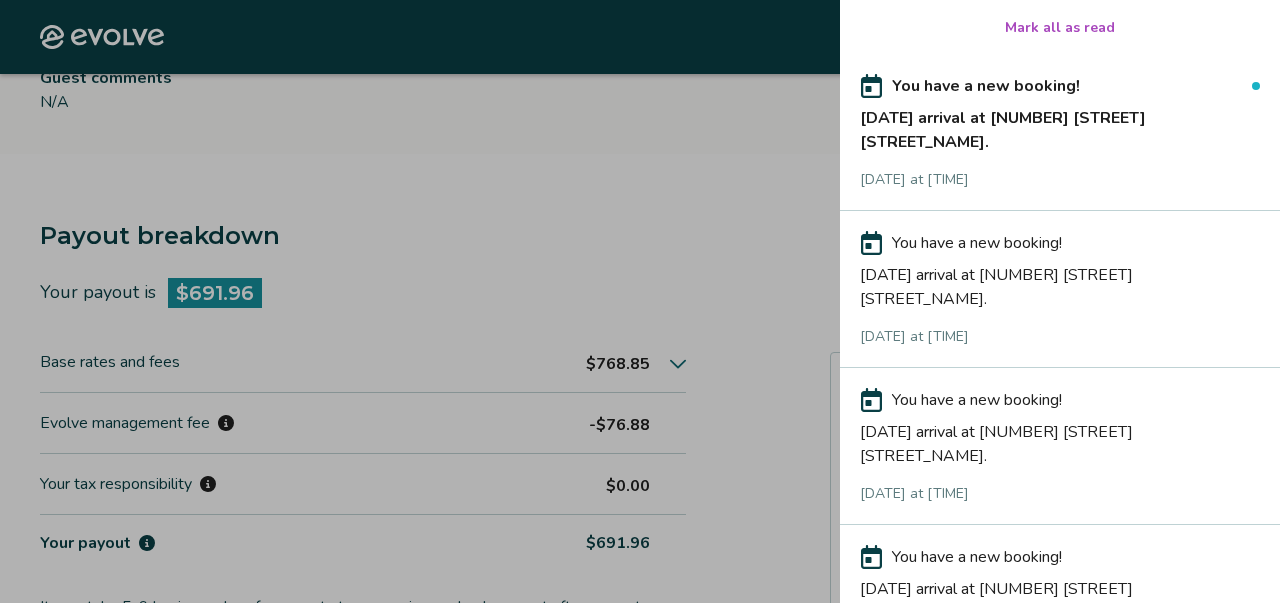 click on "[DATE] arrival at [NUMBER] [STREET] [STREET_NAME]." at bounding box center (1060, 126) 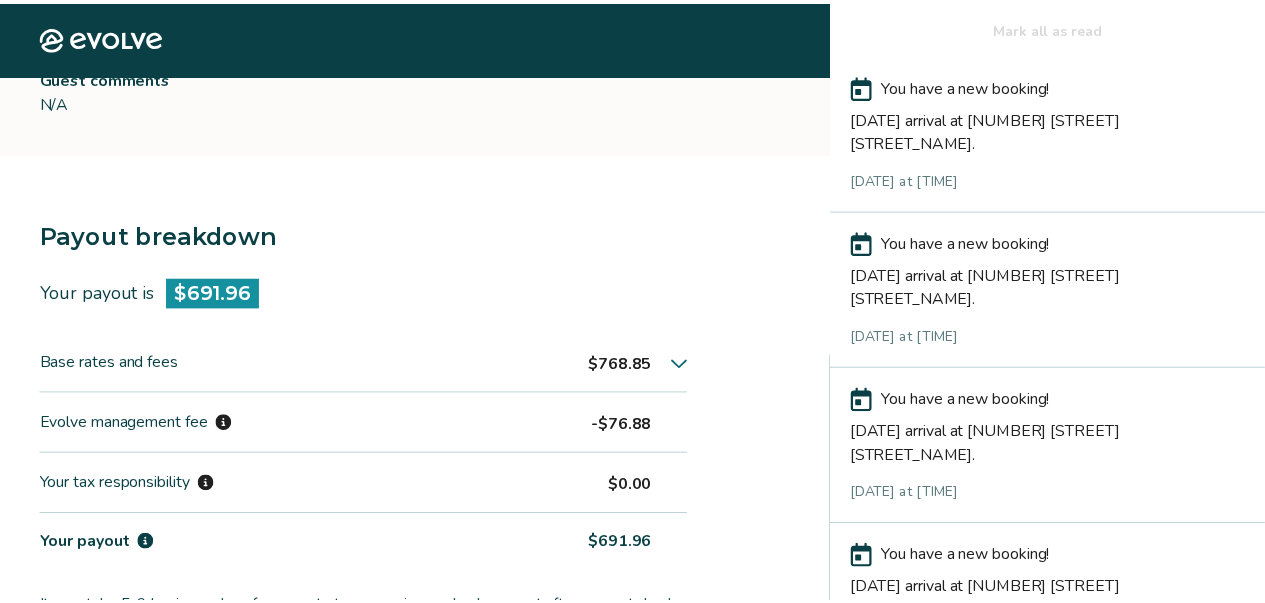 scroll, scrollTop: 0, scrollLeft: 0, axis: both 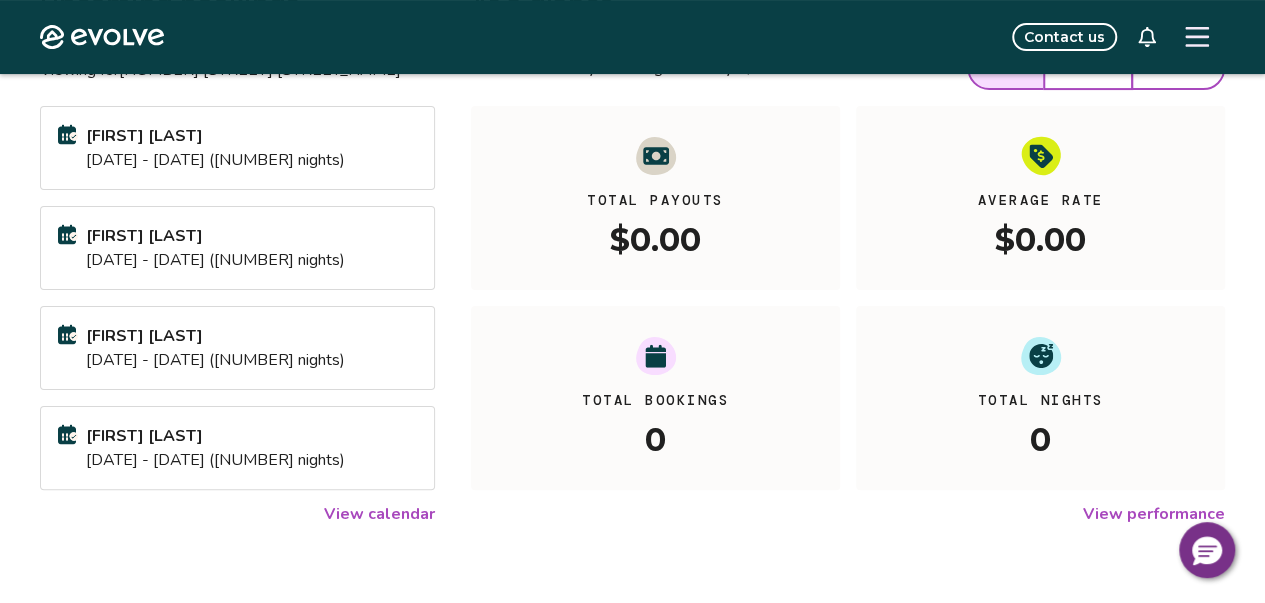 click on "[FIRST] [LAST]" at bounding box center [215, 136] 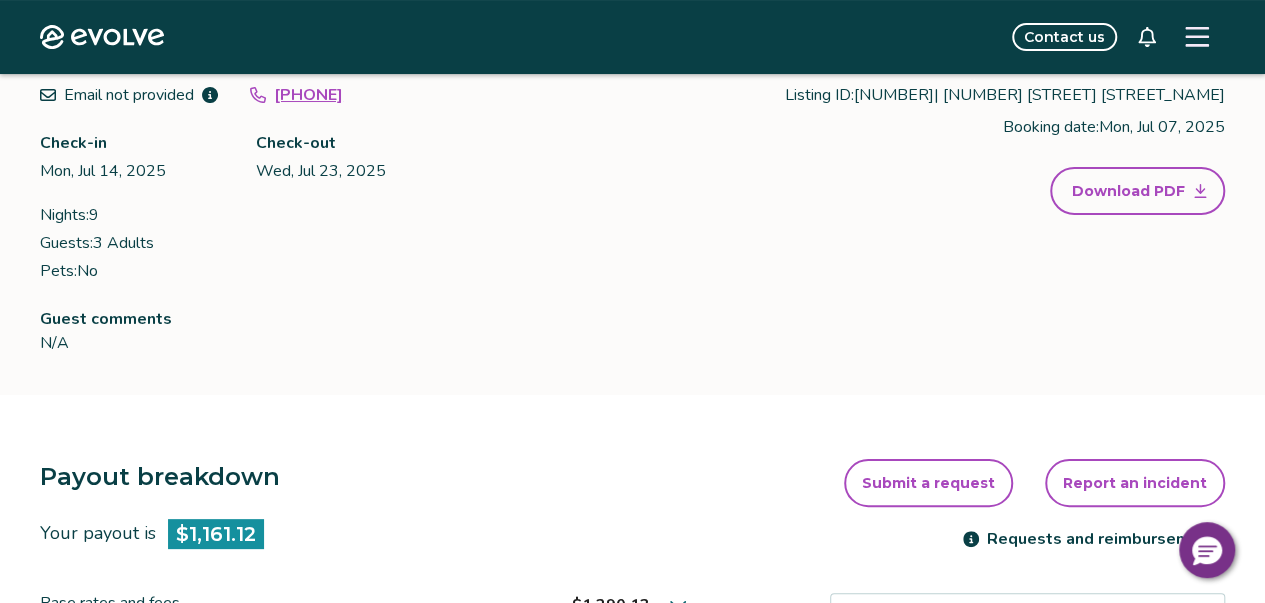 scroll, scrollTop: 200, scrollLeft: 0, axis: vertical 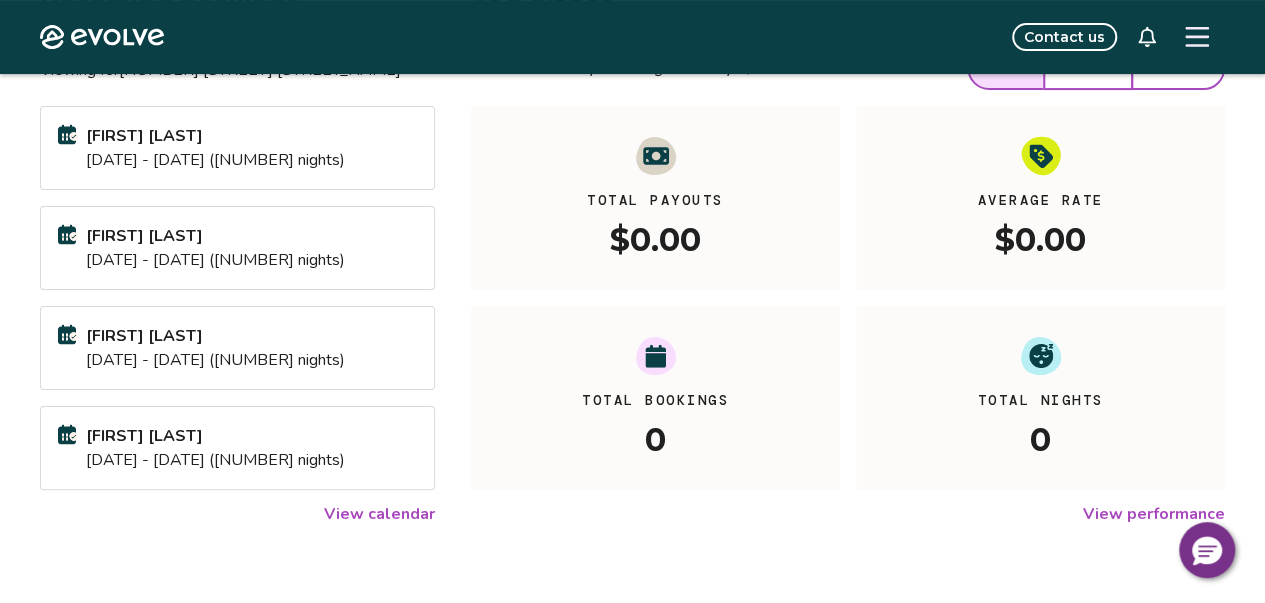 click on "[DATE] - [DATE] ([NUMBER] nights)" at bounding box center (215, 260) 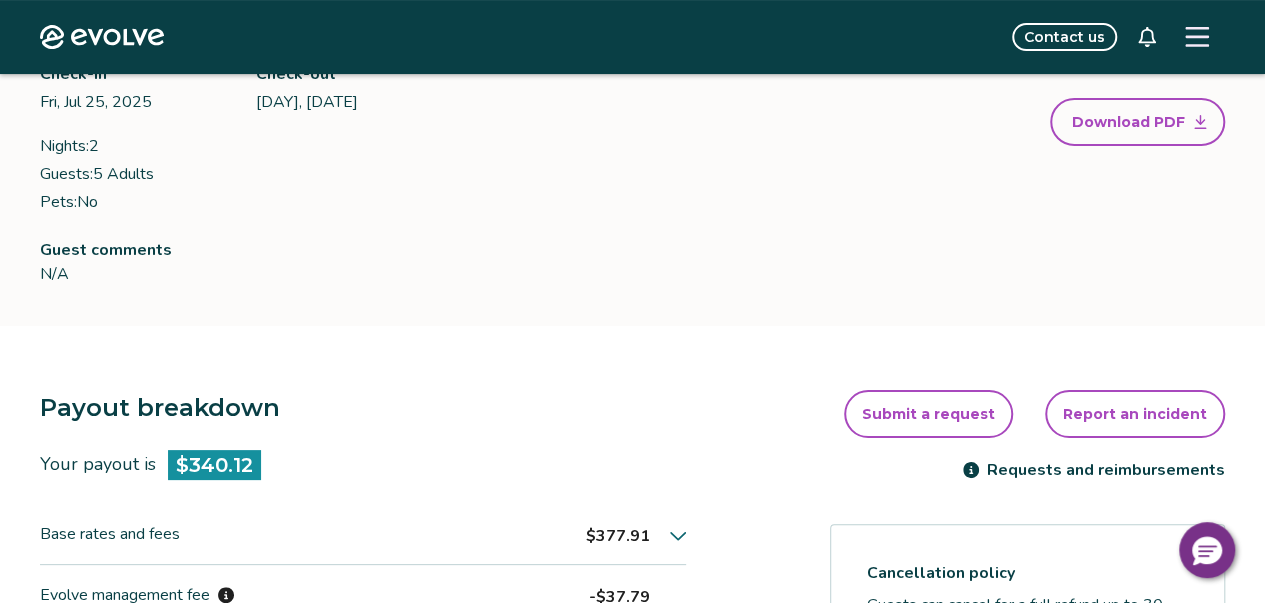 scroll, scrollTop: 200, scrollLeft: 0, axis: vertical 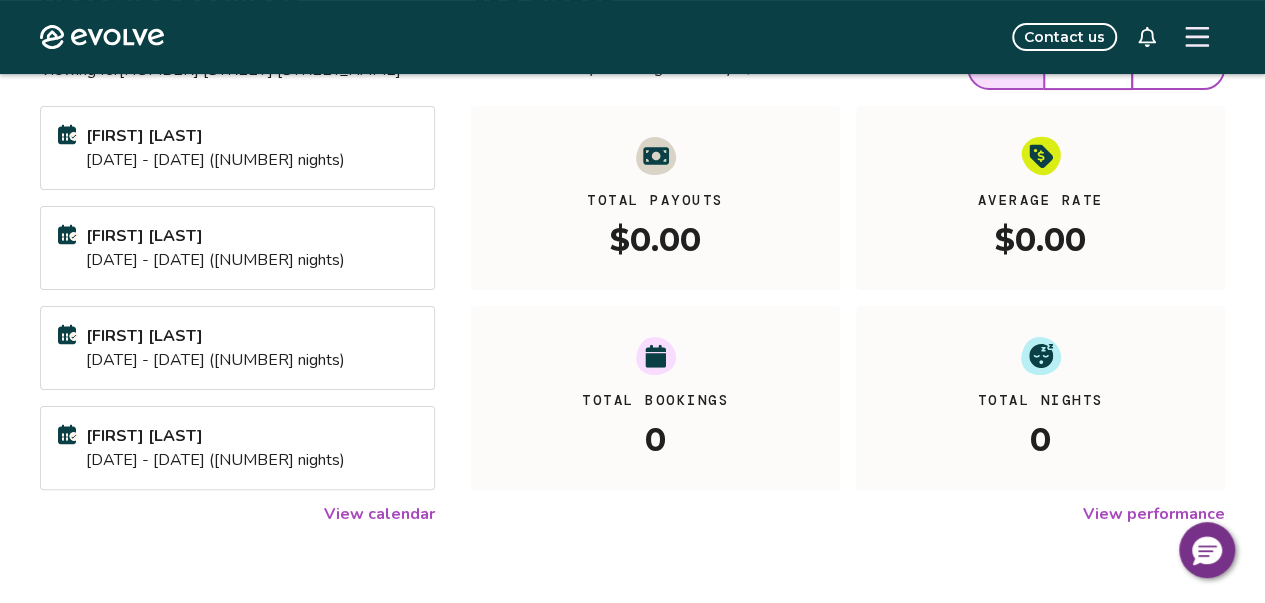 click on "[DATE] - [DATE] ([NUMBER] nights)" at bounding box center [215, 460] 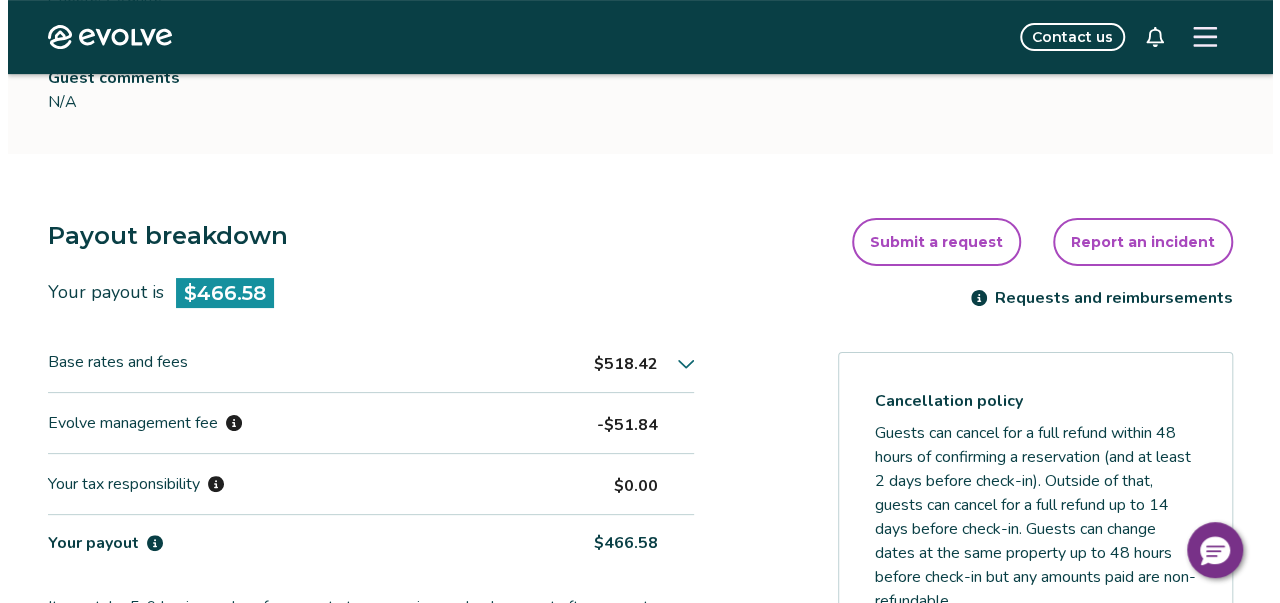 scroll, scrollTop: 300, scrollLeft: 0, axis: vertical 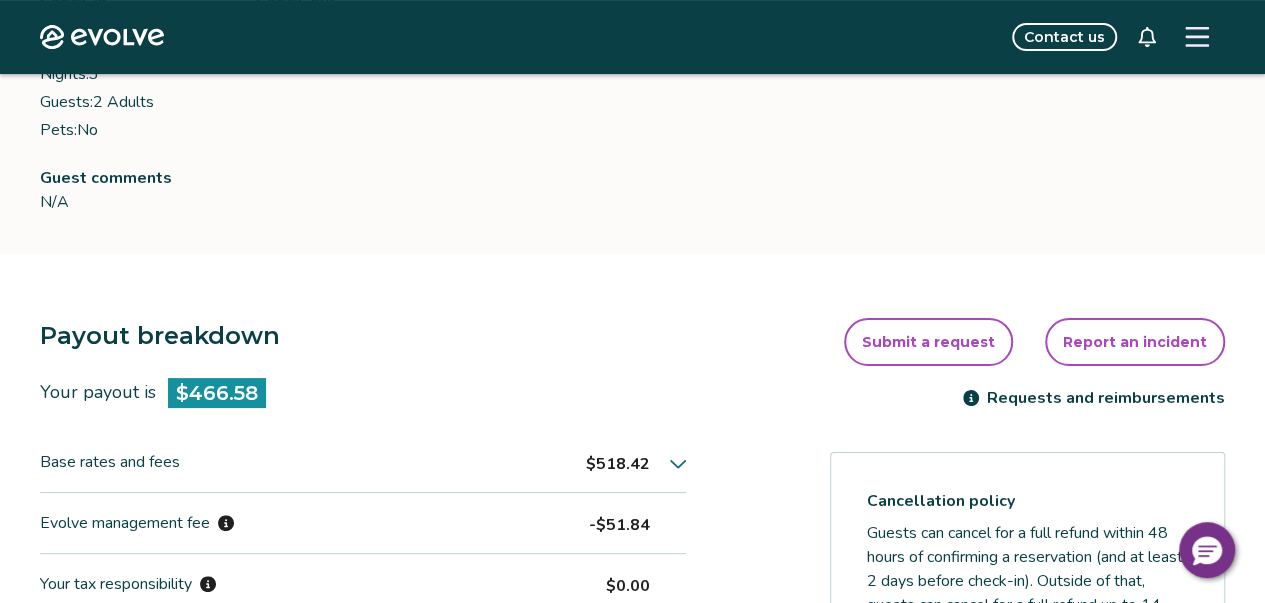 click 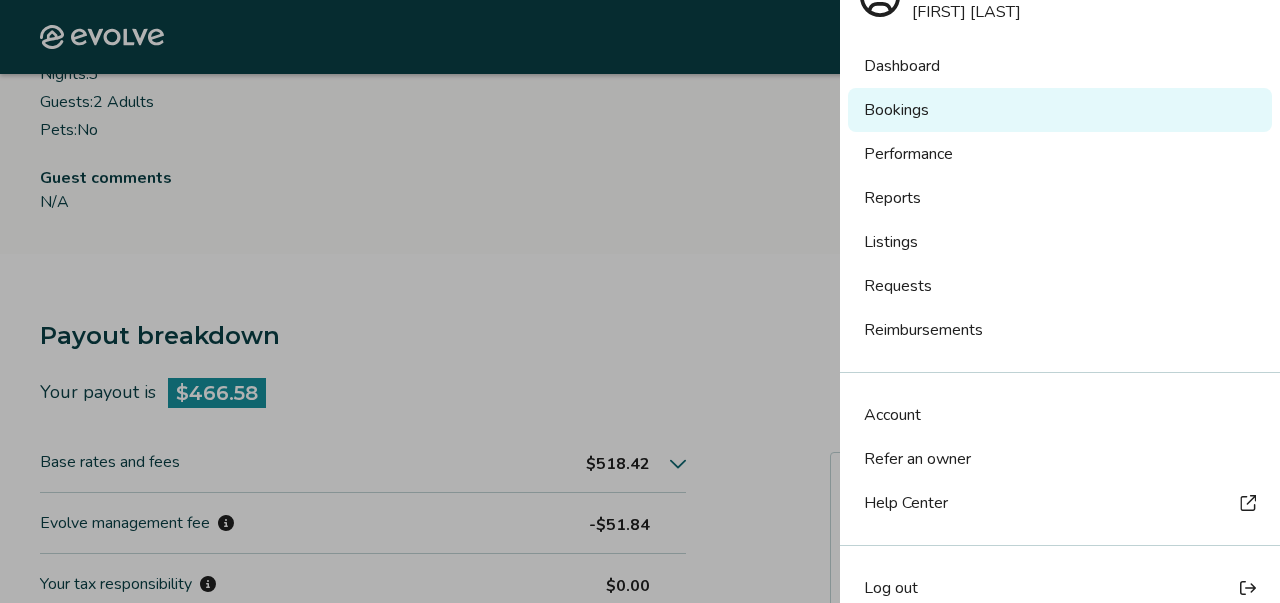 scroll, scrollTop: 76, scrollLeft: 0, axis: vertical 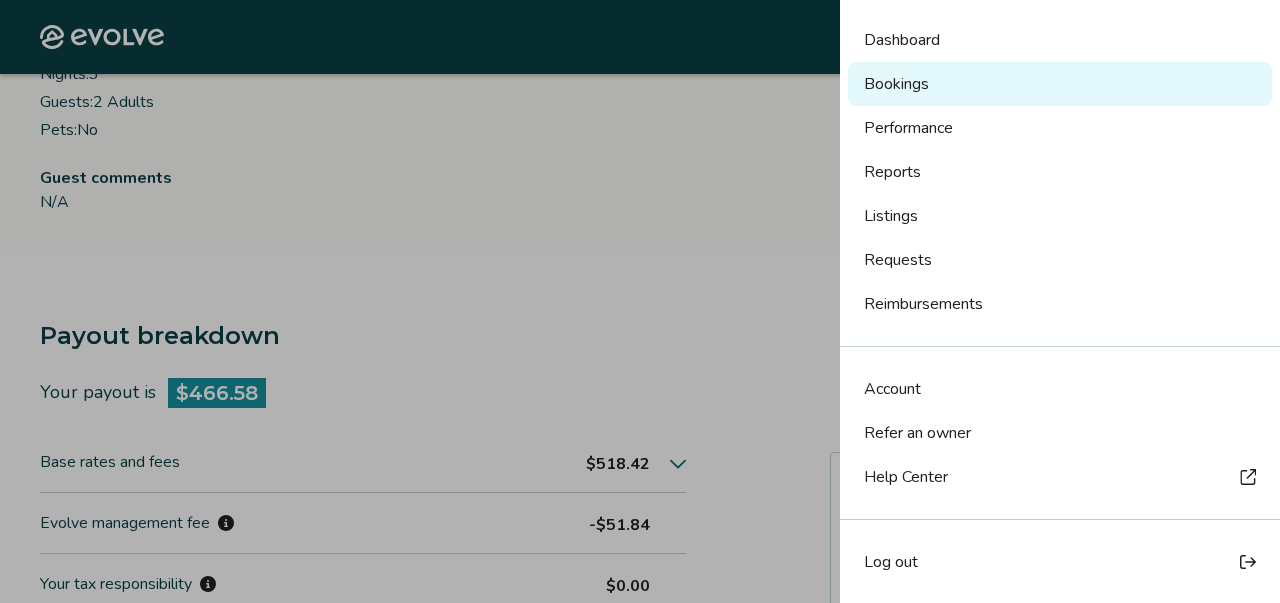 click on "Log out" at bounding box center (891, 562) 